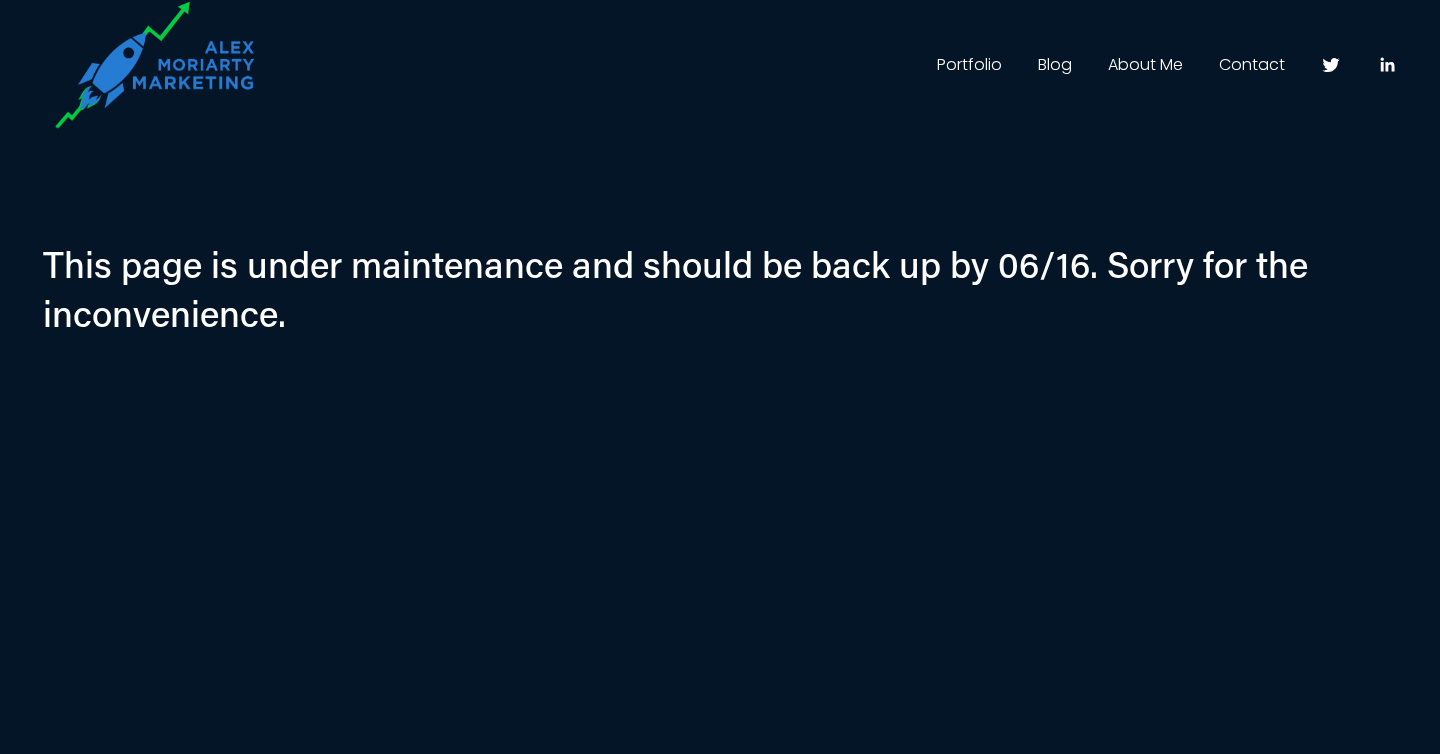 scroll, scrollTop: 0, scrollLeft: 0, axis: both 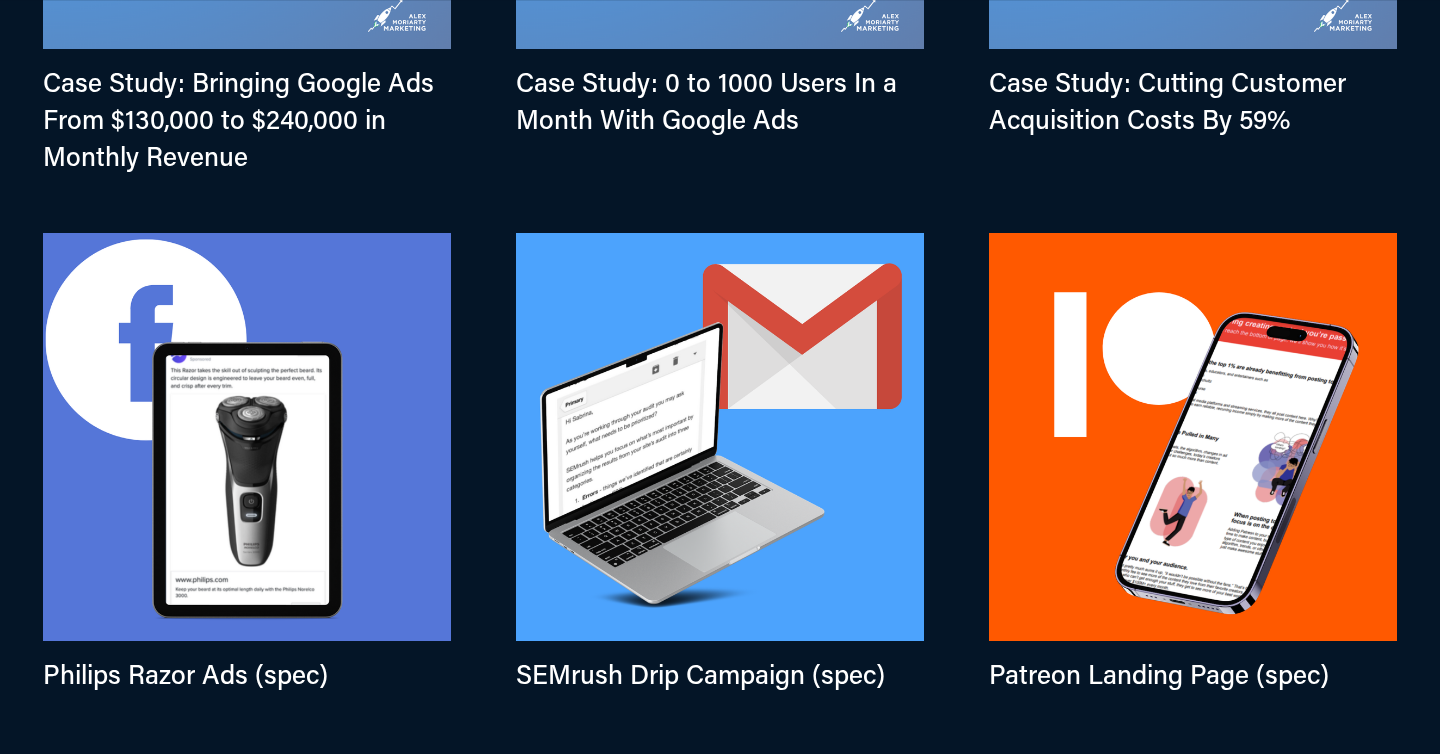 click at bounding box center [720, 437] 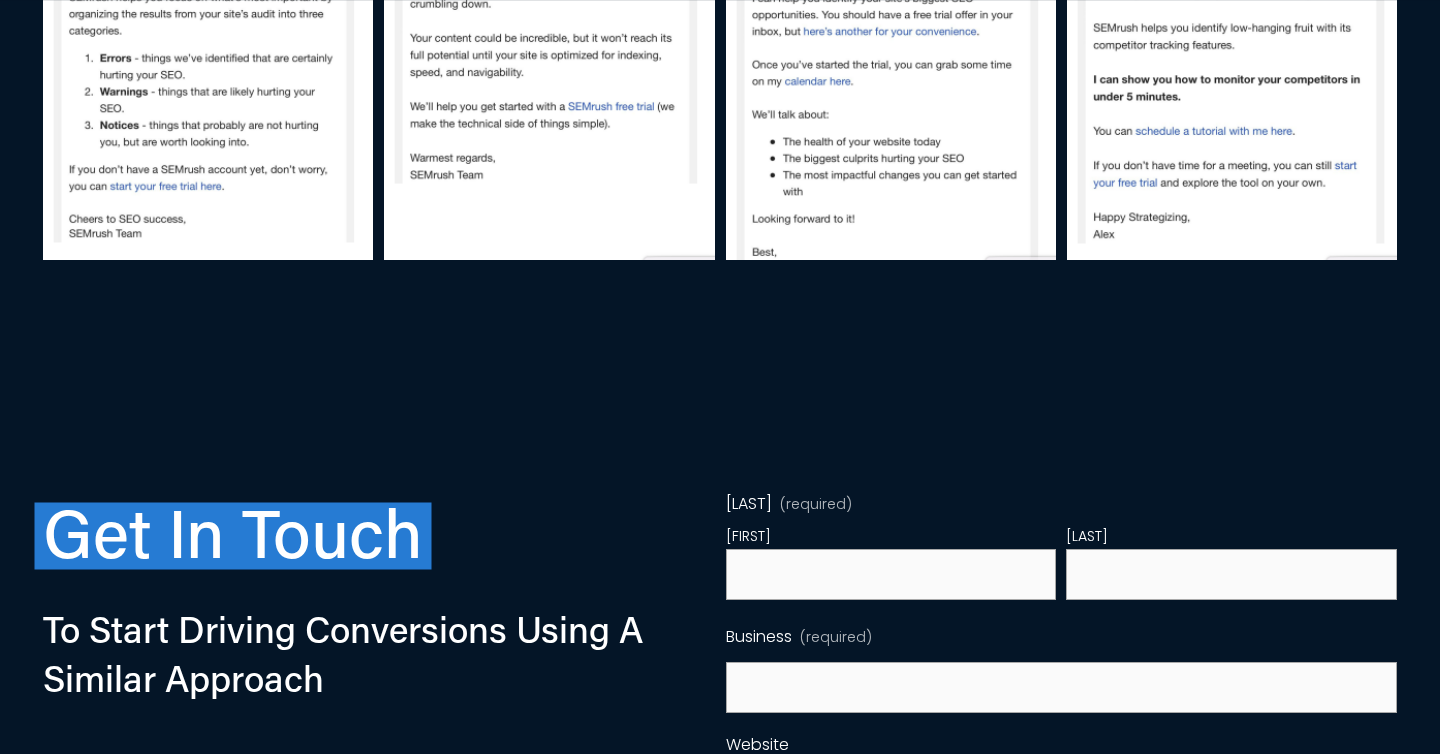 scroll, scrollTop: 3387, scrollLeft: 0, axis: vertical 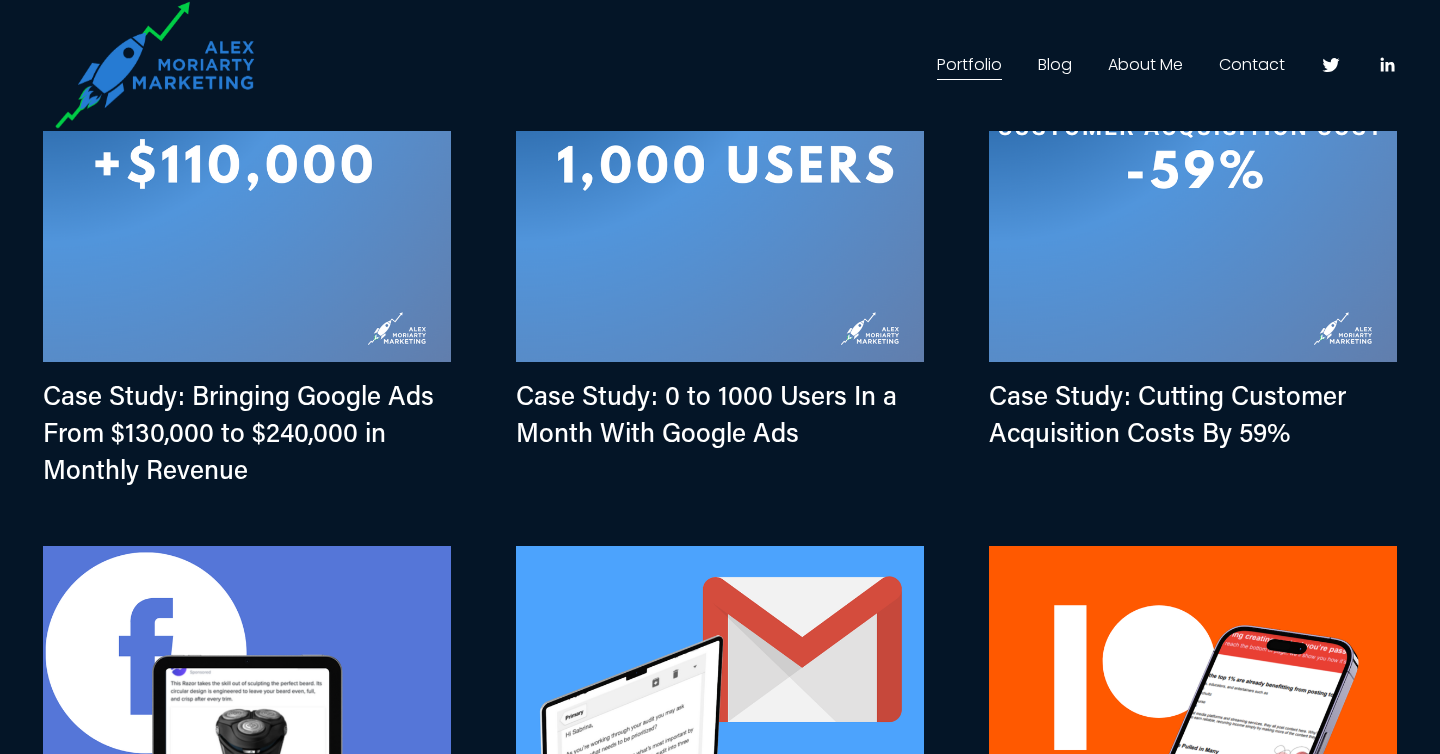 click on "Blog" at bounding box center (1055, 65) 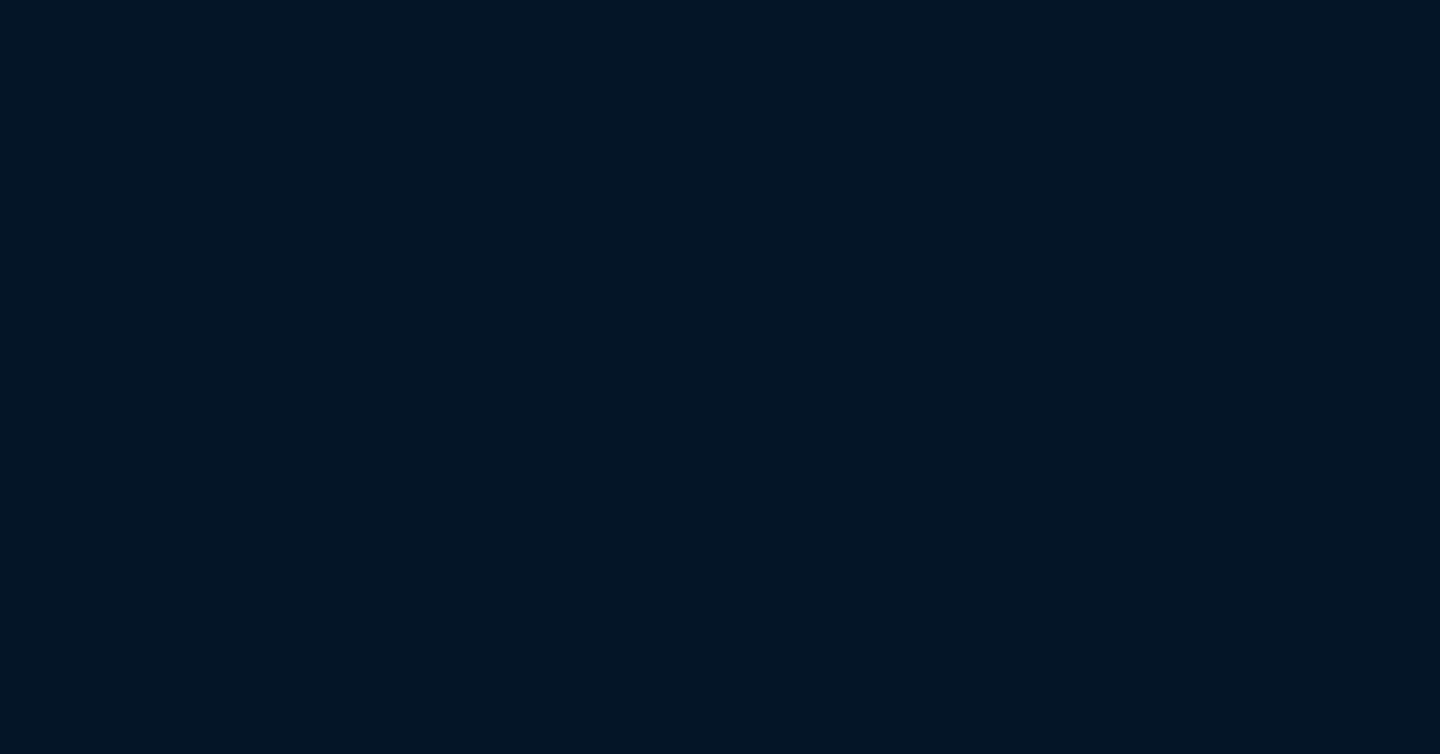 scroll, scrollTop: 0, scrollLeft: 0, axis: both 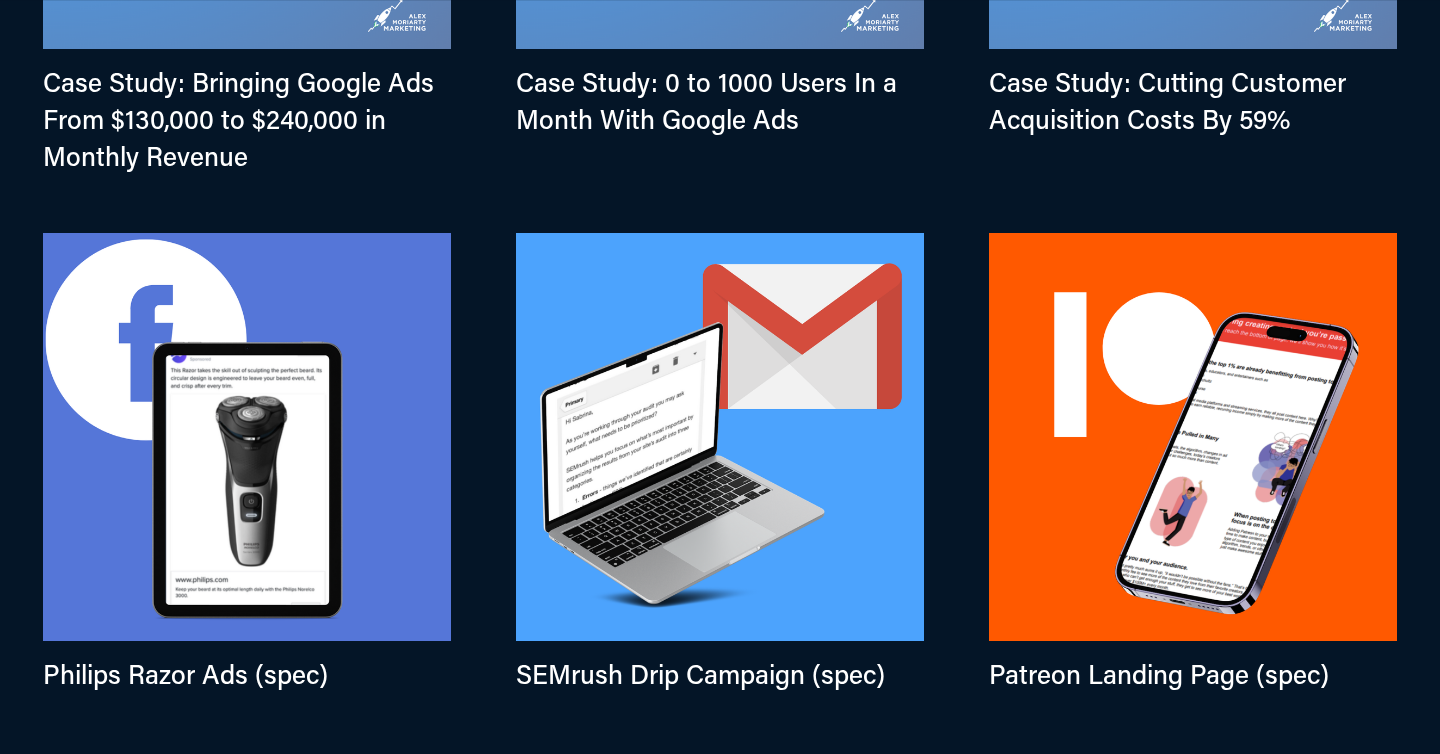 click at bounding box center (720, 437) 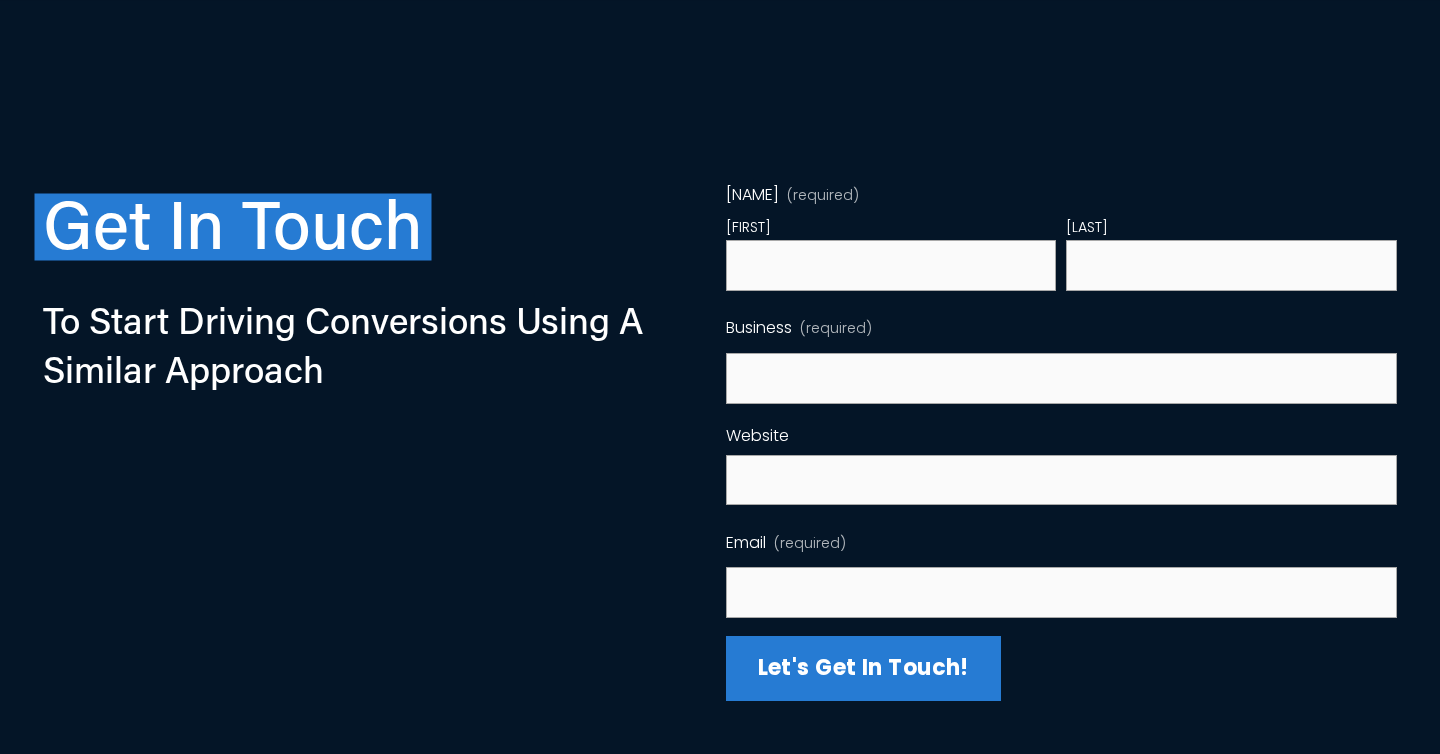 scroll, scrollTop: 3387, scrollLeft: 0, axis: vertical 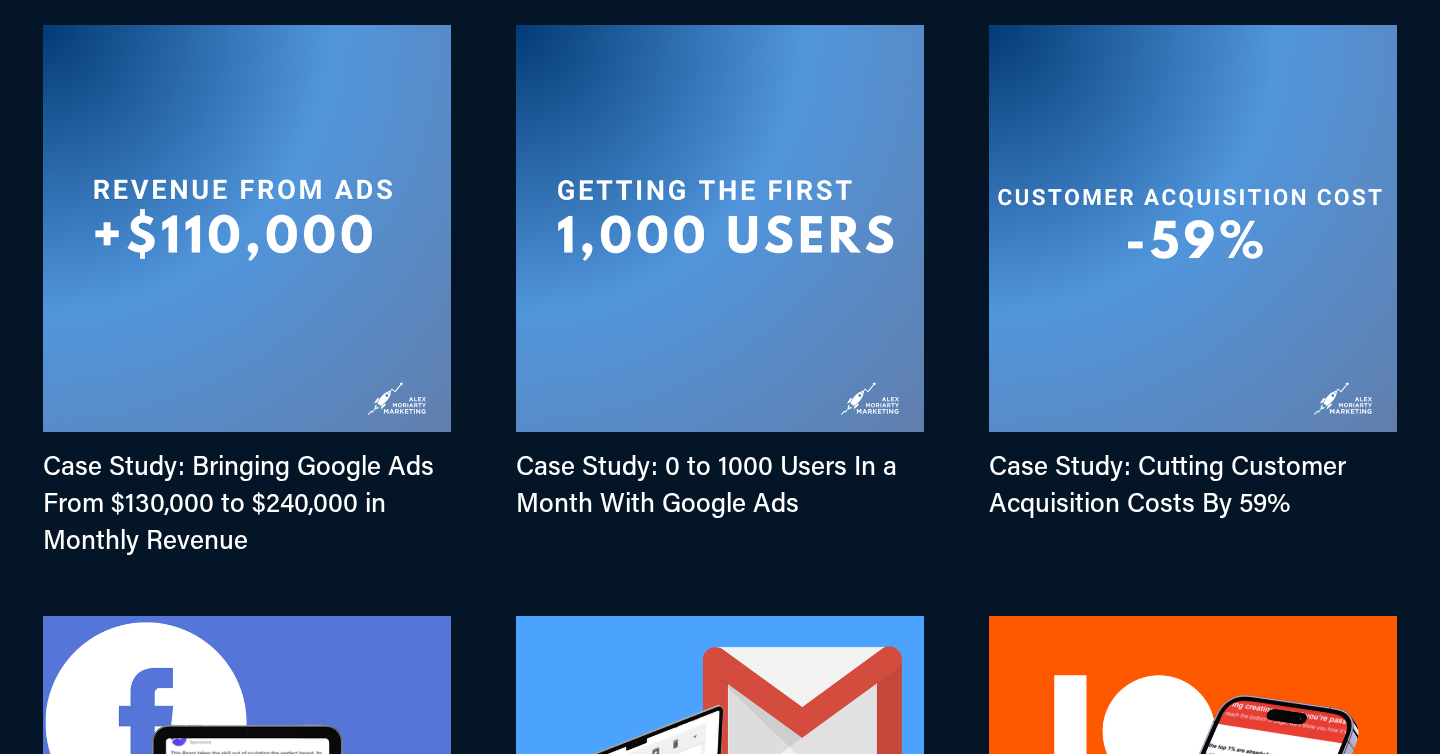 click at bounding box center [720, 229] 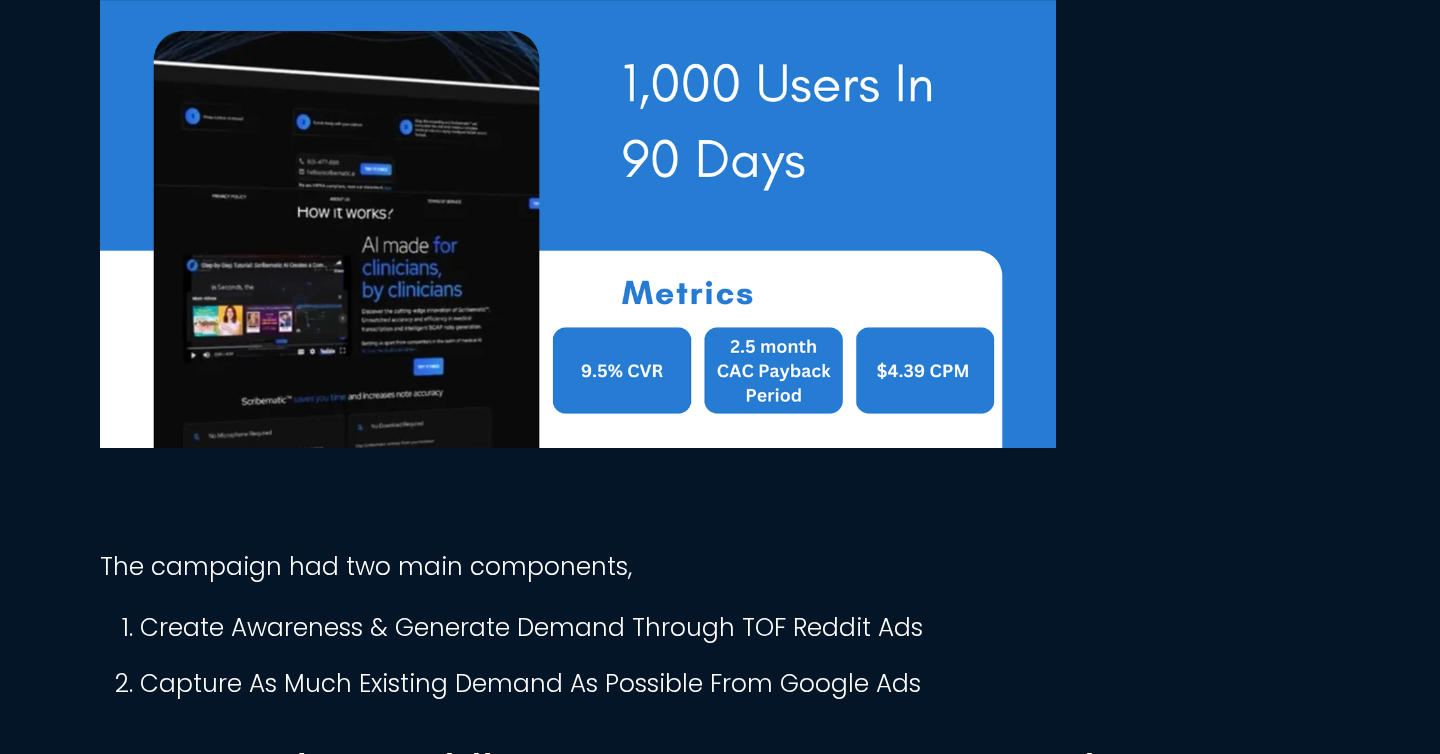 scroll, scrollTop: 1237, scrollLeft: 0, axis: vertical 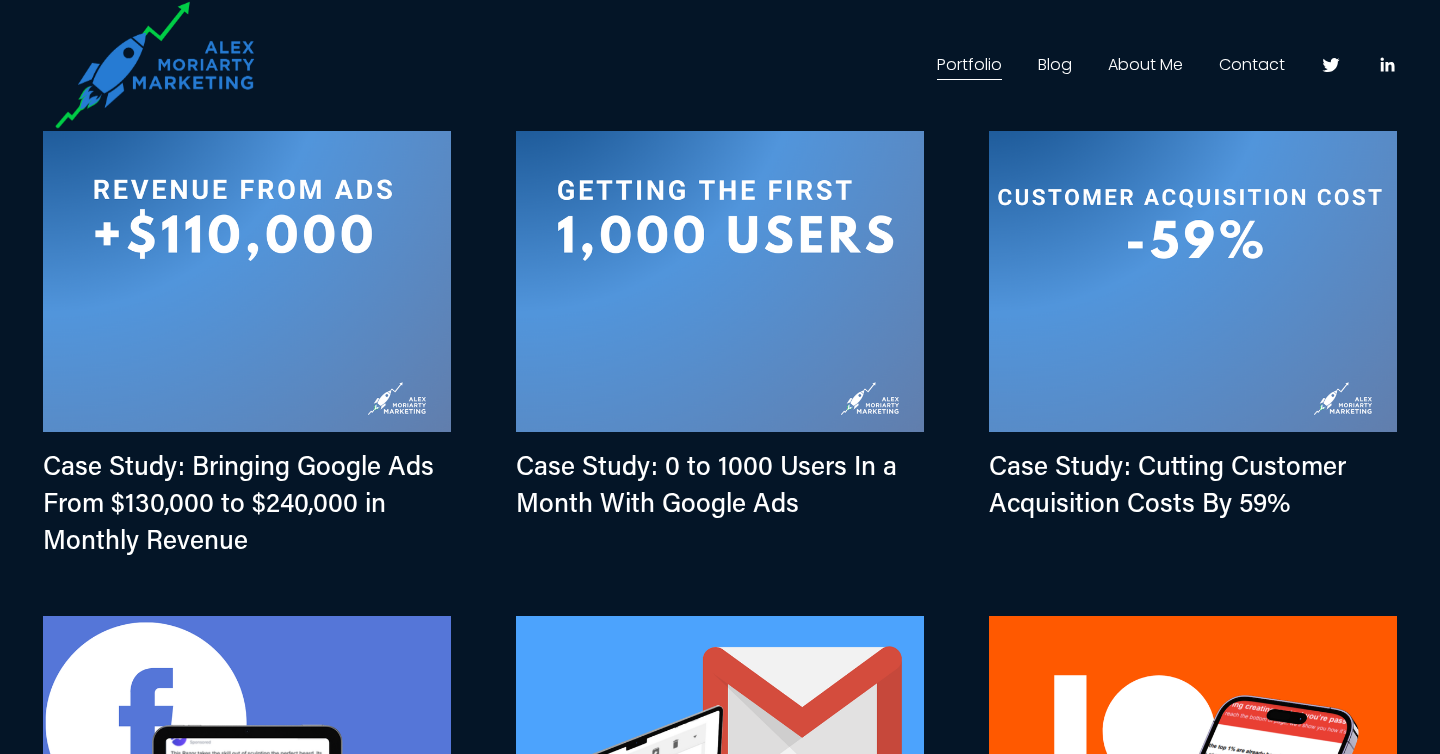 click at bounding box center [247, 229] 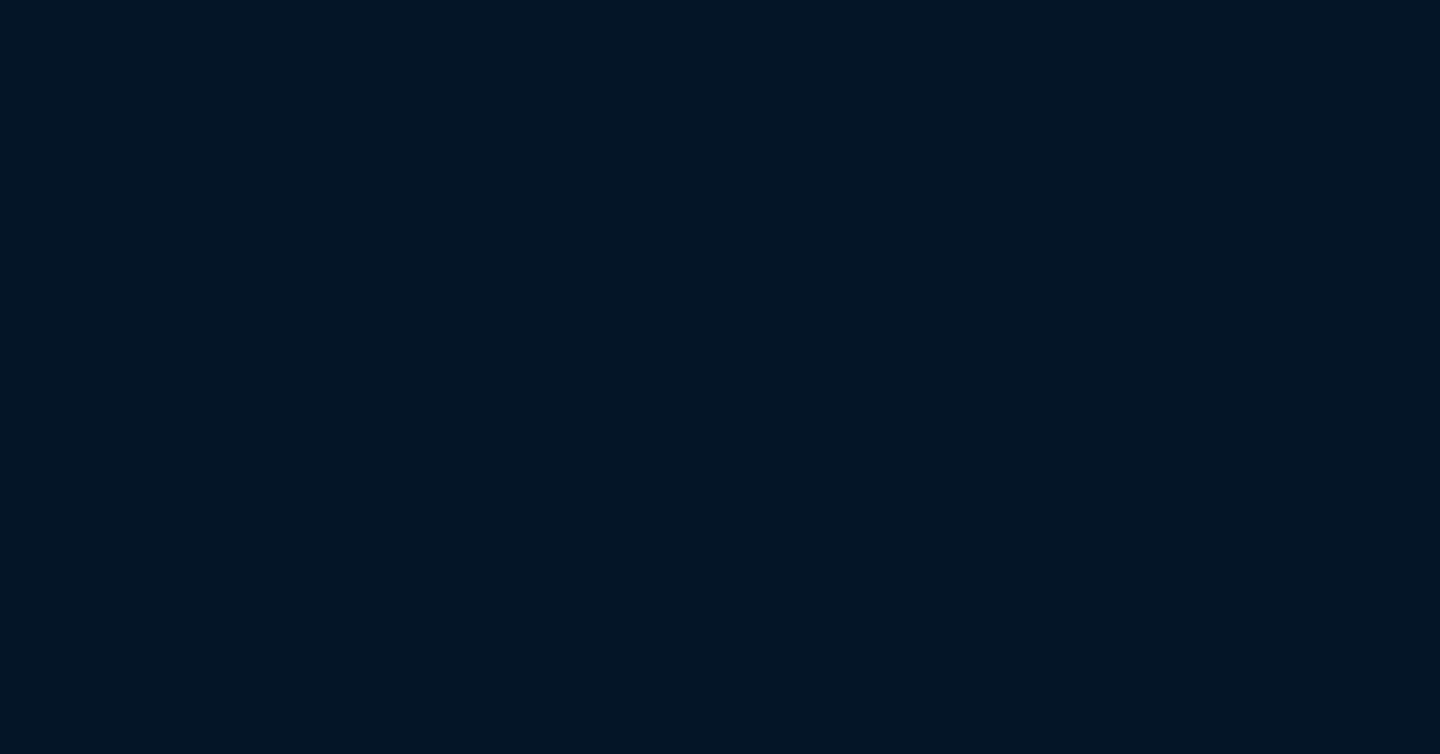 scroll, scrollTop: 0, scrollLeft: 0, axis: both 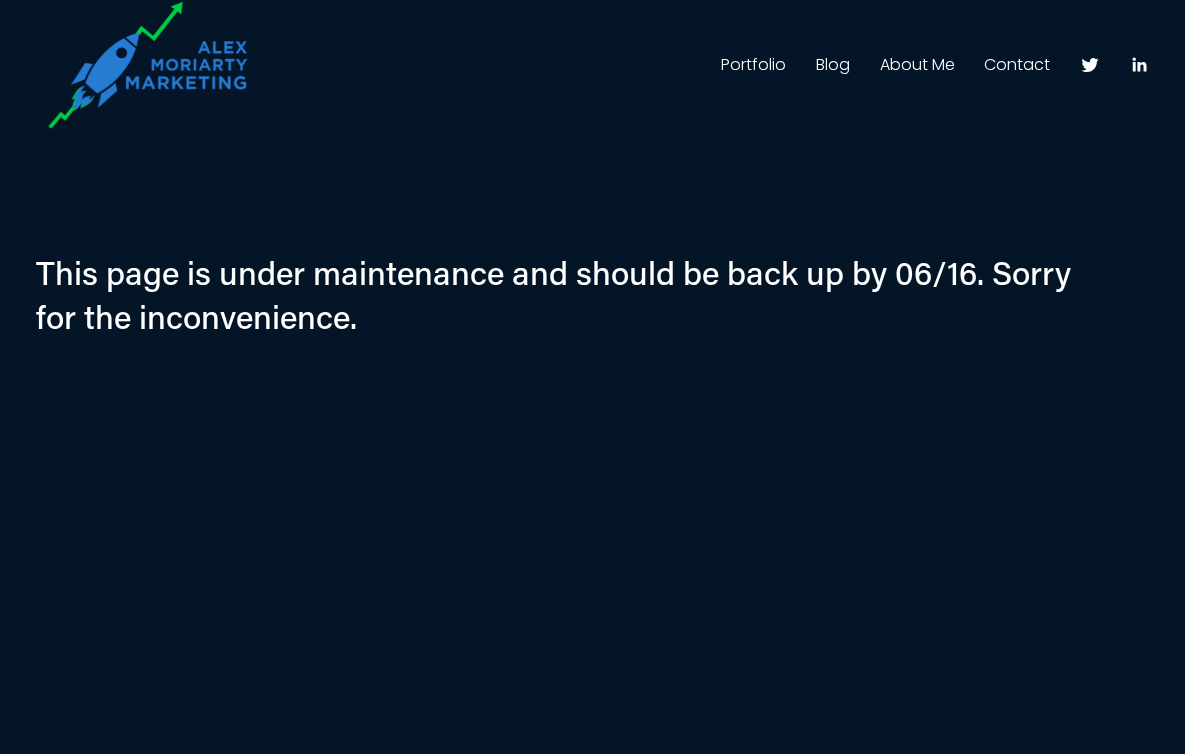 click on "About Me" at bounding box center [917, 65] 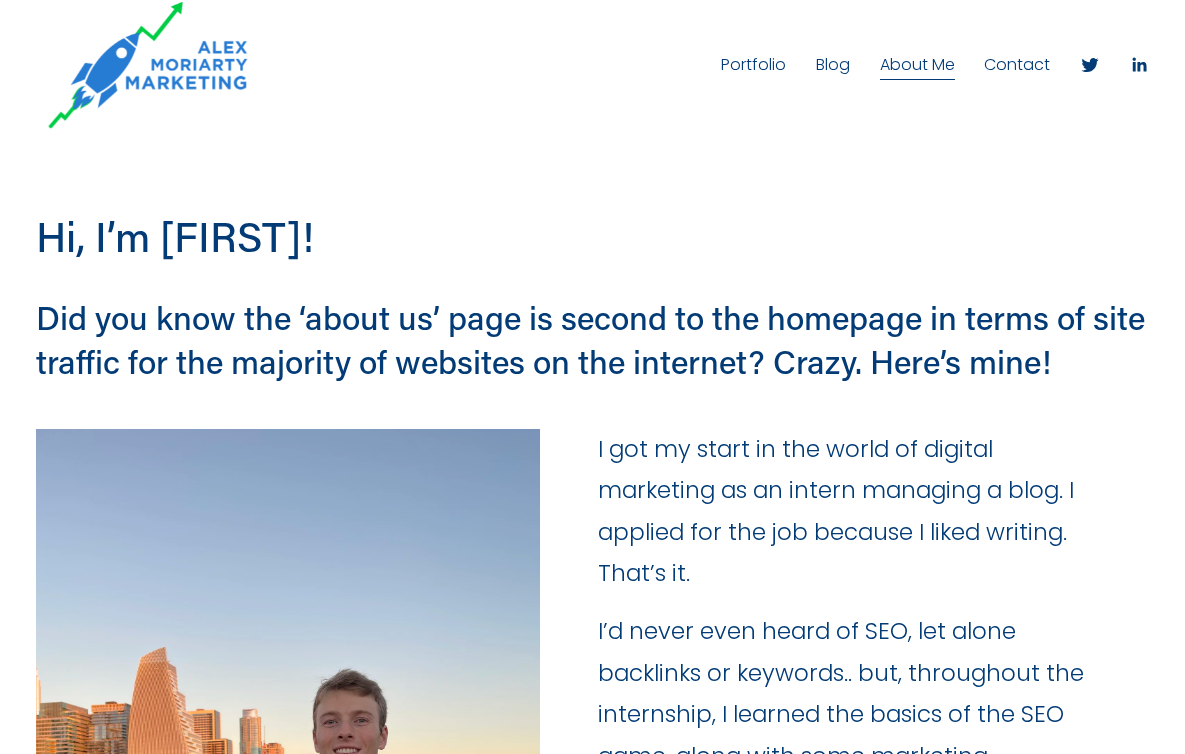 scroll, scrollTop: 0, scrollLeft: 0, axis: both 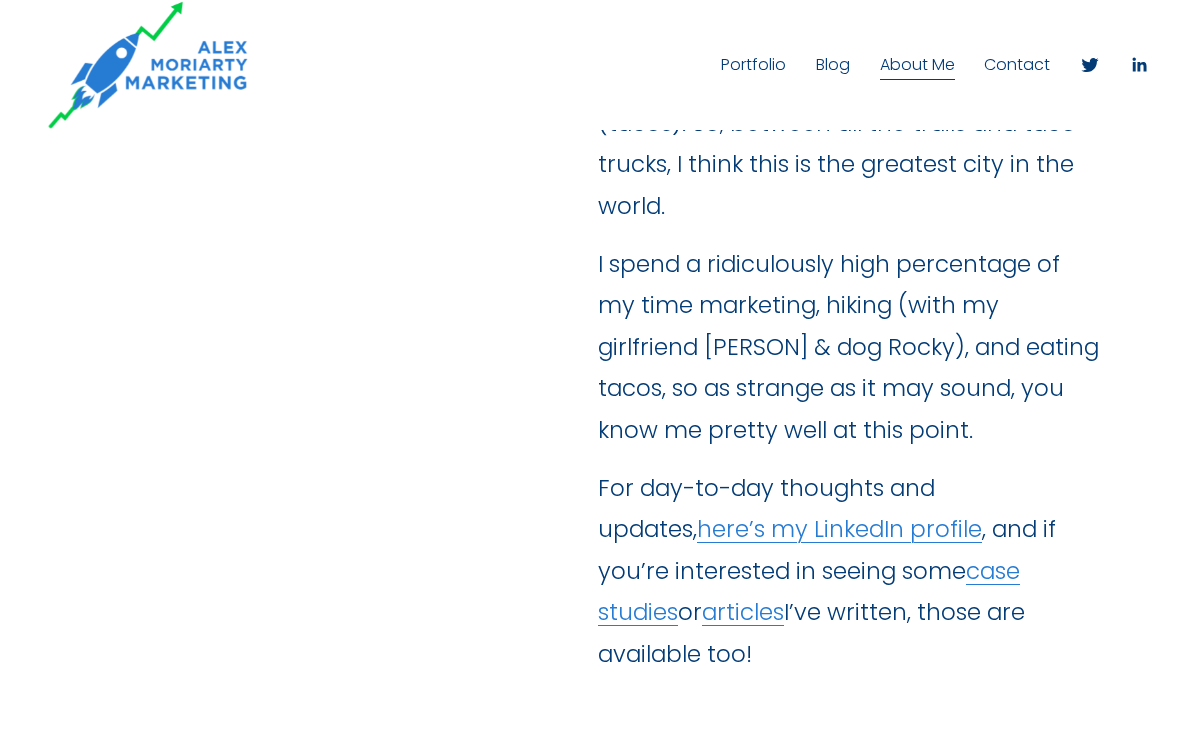 click on "For day-to-day thoughts and updates,  here’s my LinkedIn profile , and if you’re interested in seeing some  case studies  or  articles  I’ve written, those are available too!" at bounding box center (850, 572) 